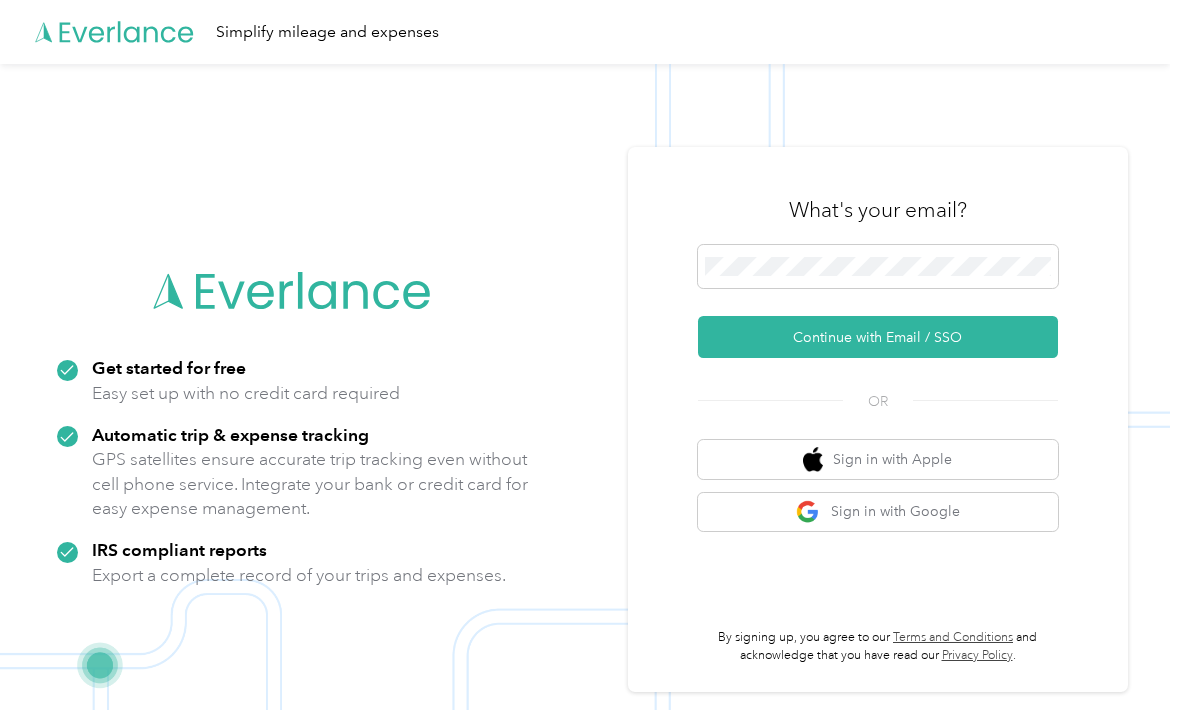 scroll, scrollTop: 0, scrollLeft: 0, axis: both 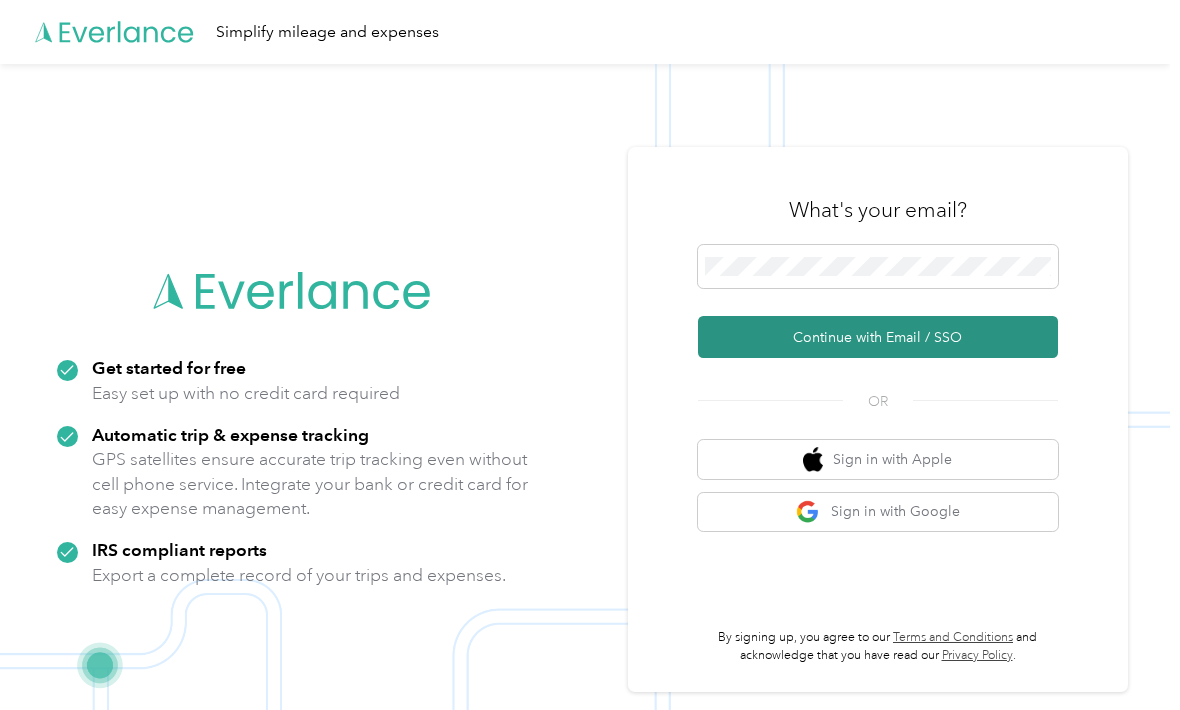 click on "Continue with Email / SSO" at bounding box center (878, 337) 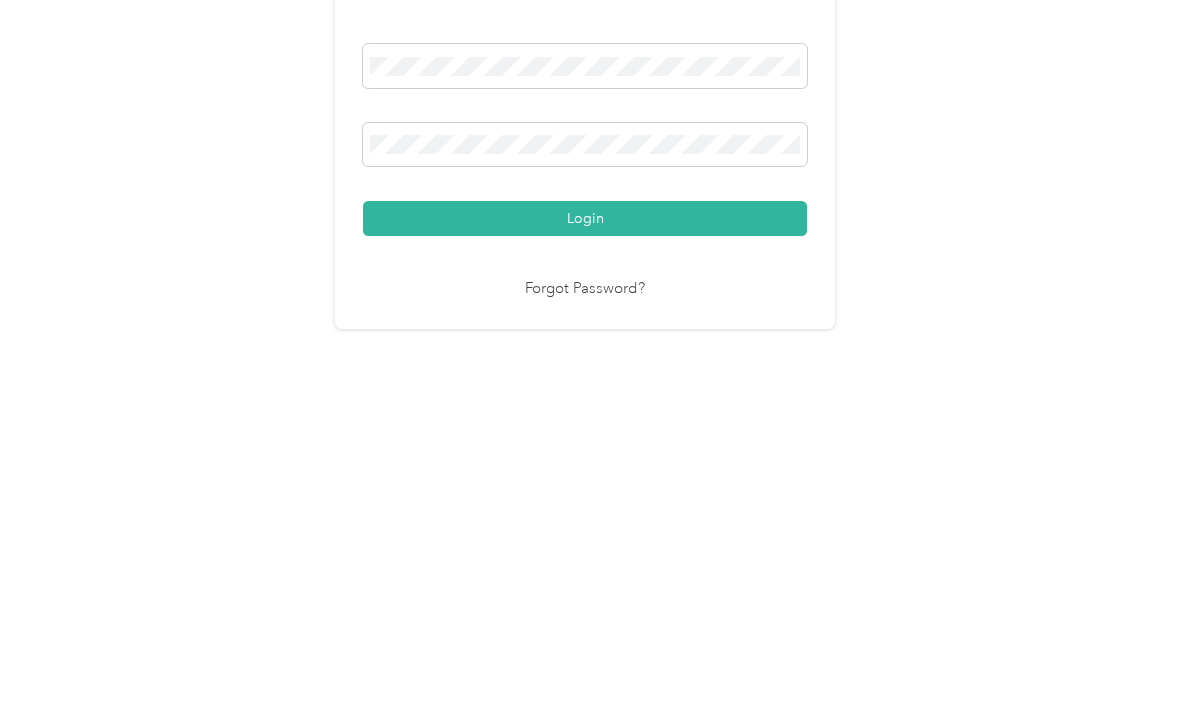 click on "Login" at bounding box center (585, 480) 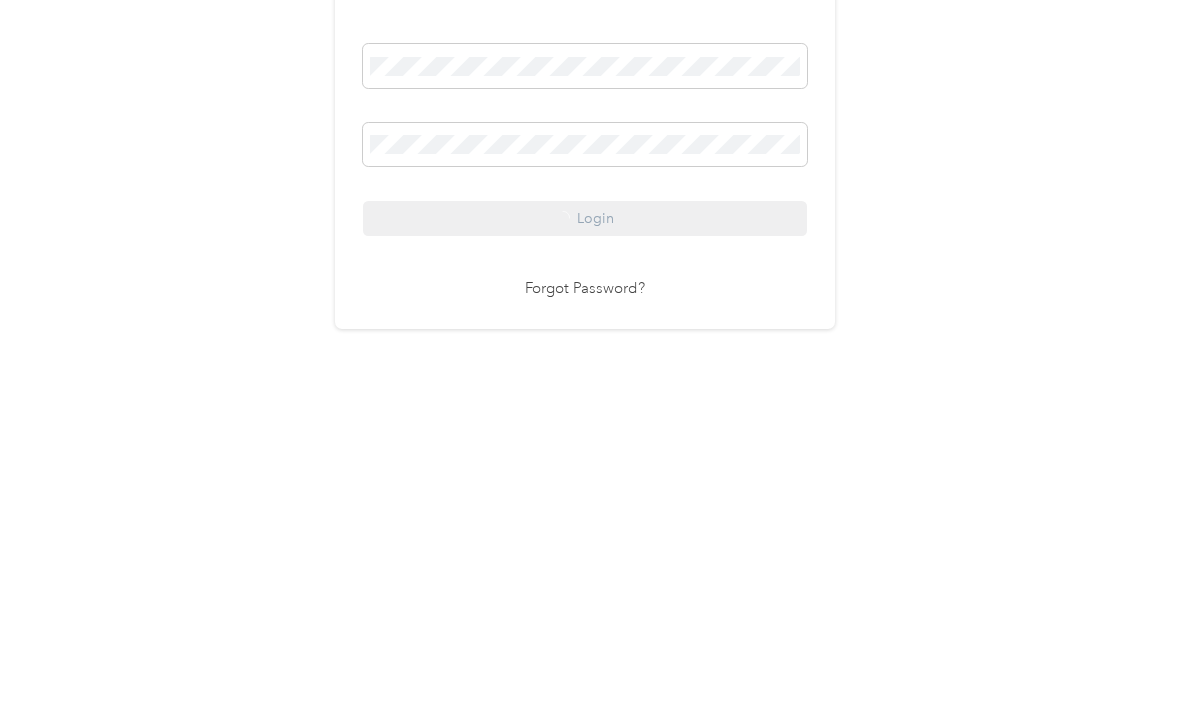 scroll, scrollTop: 37, scrollLeft: 0, axis: vertical 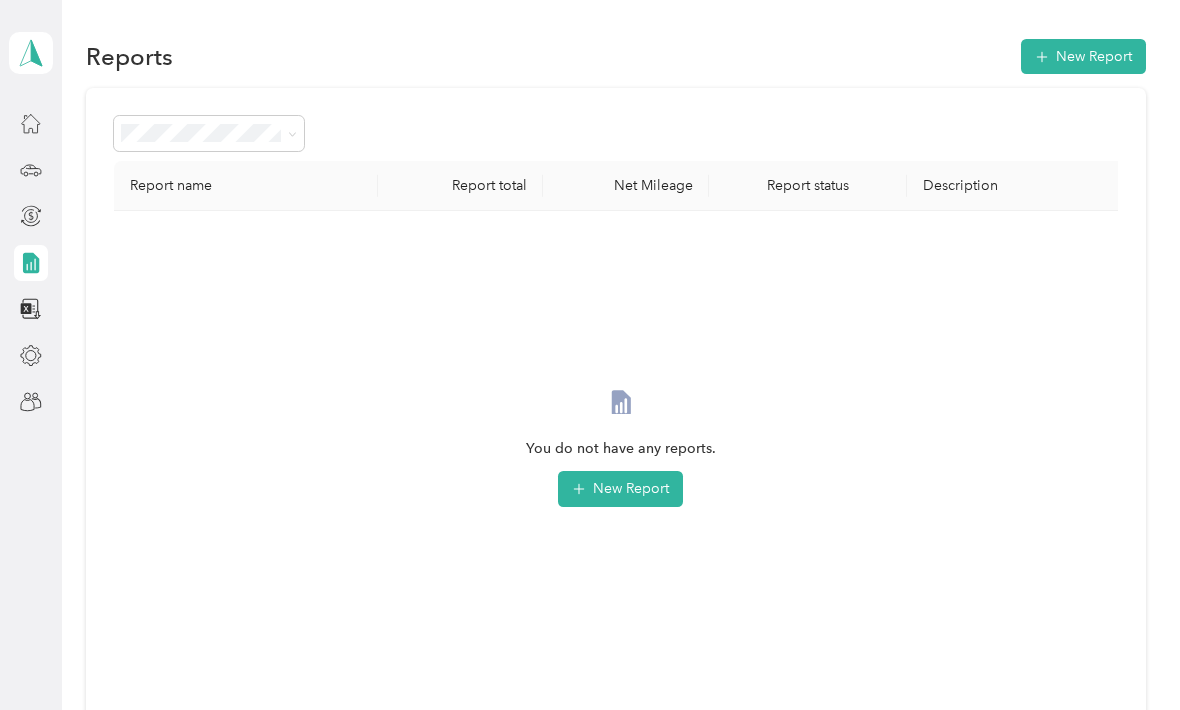 click 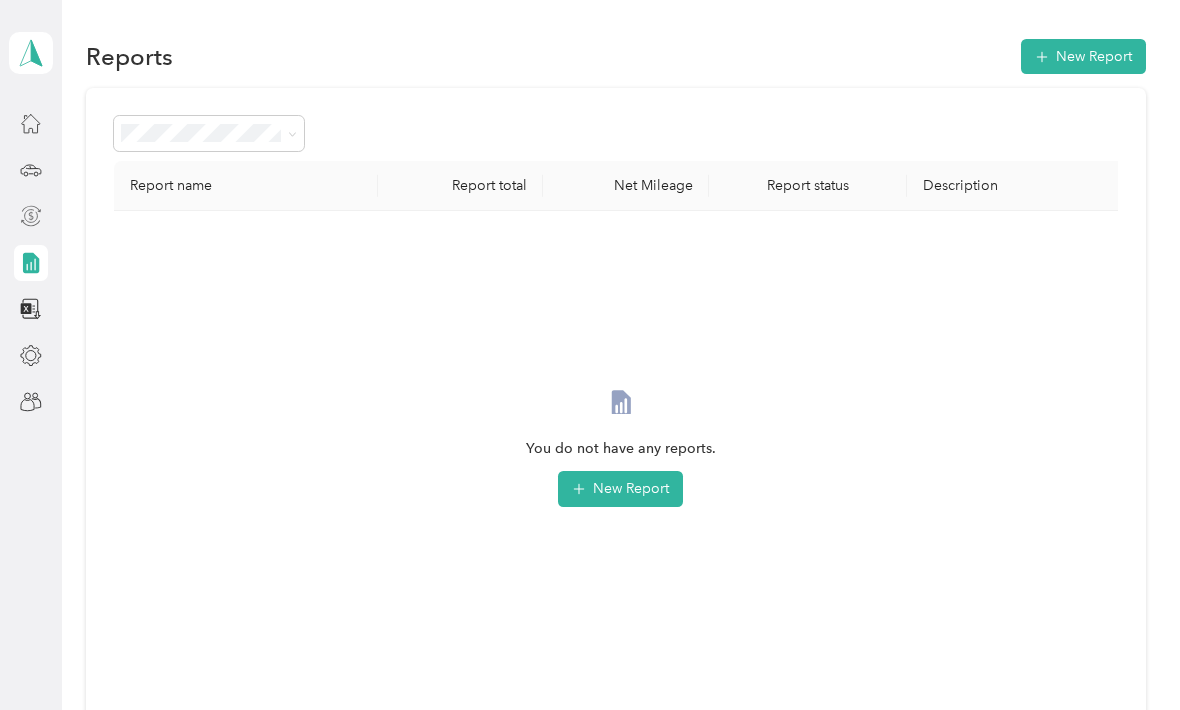 click at bounding box center (31, 216) 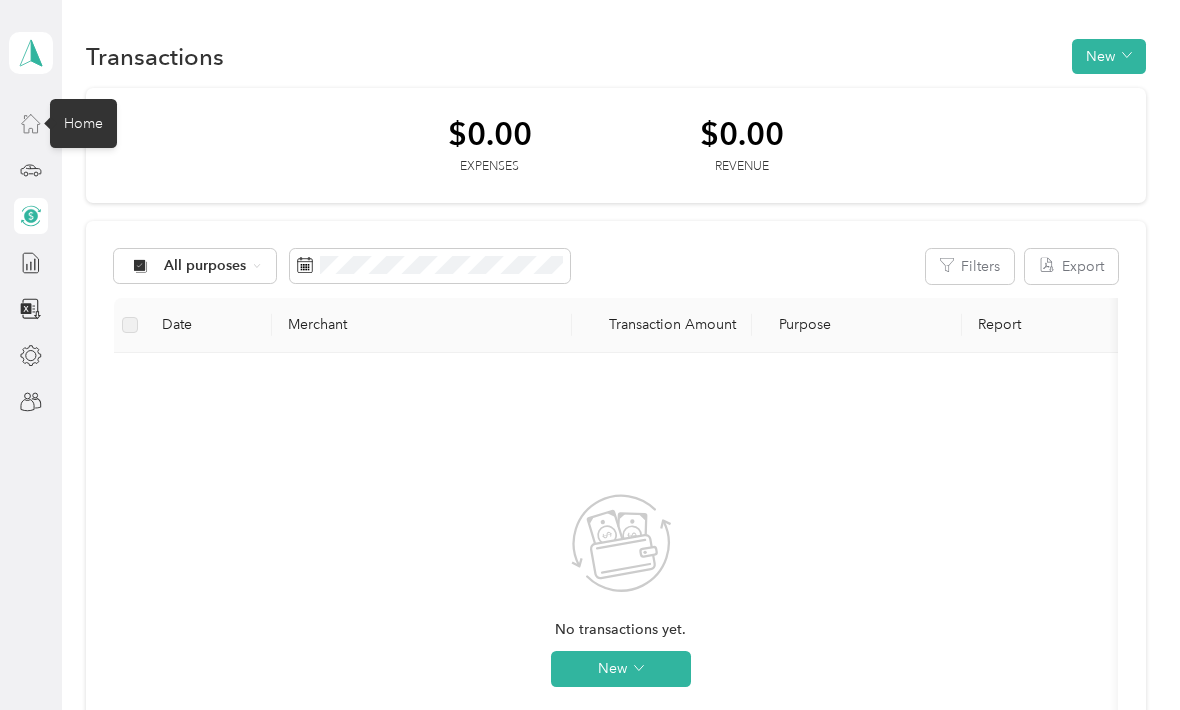 click 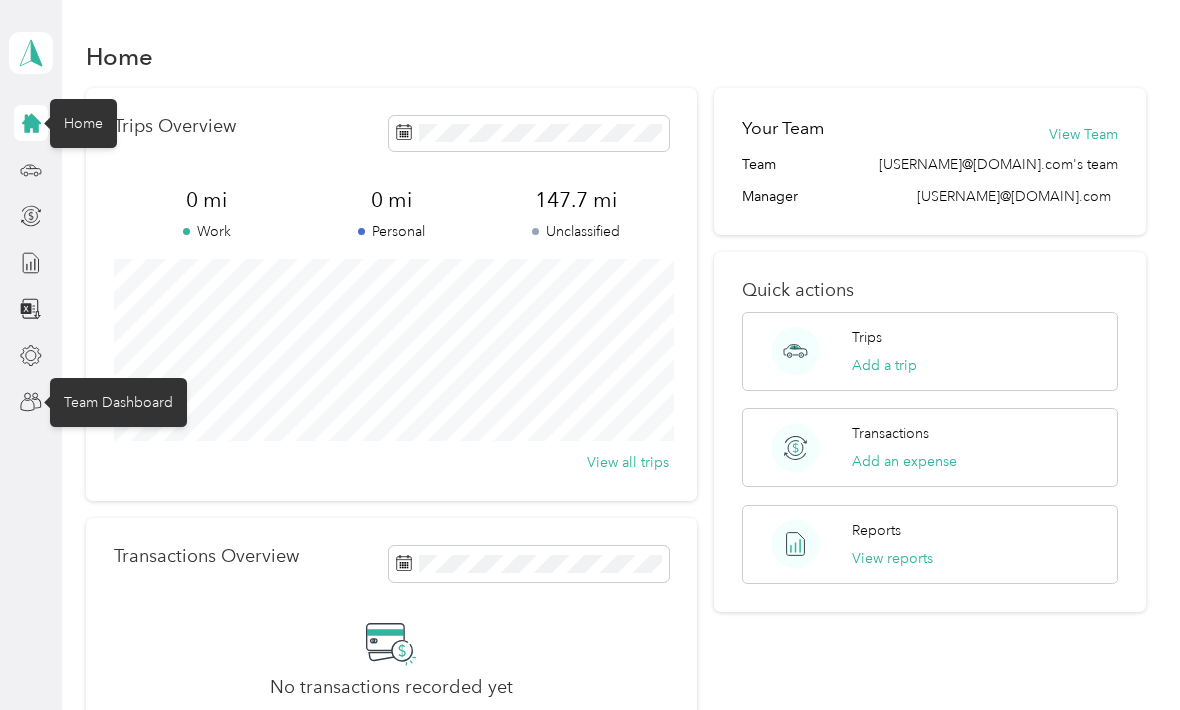click on "Team Dashboard" at bounding box center [118, 402] 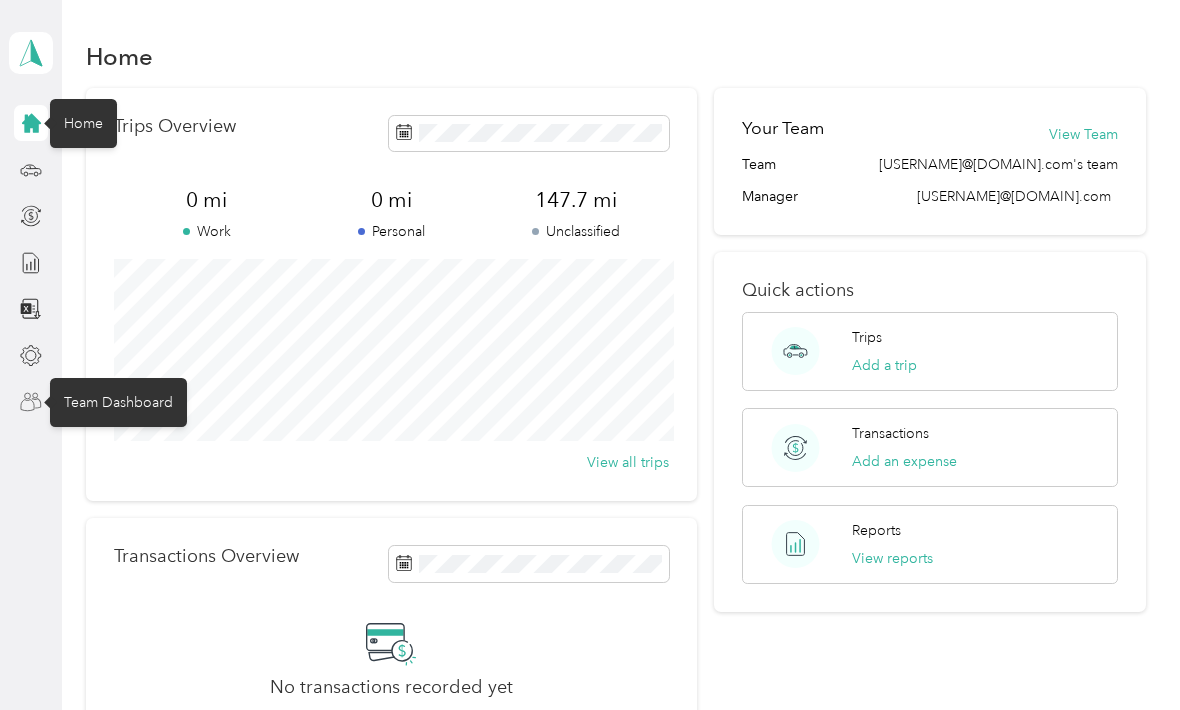 click 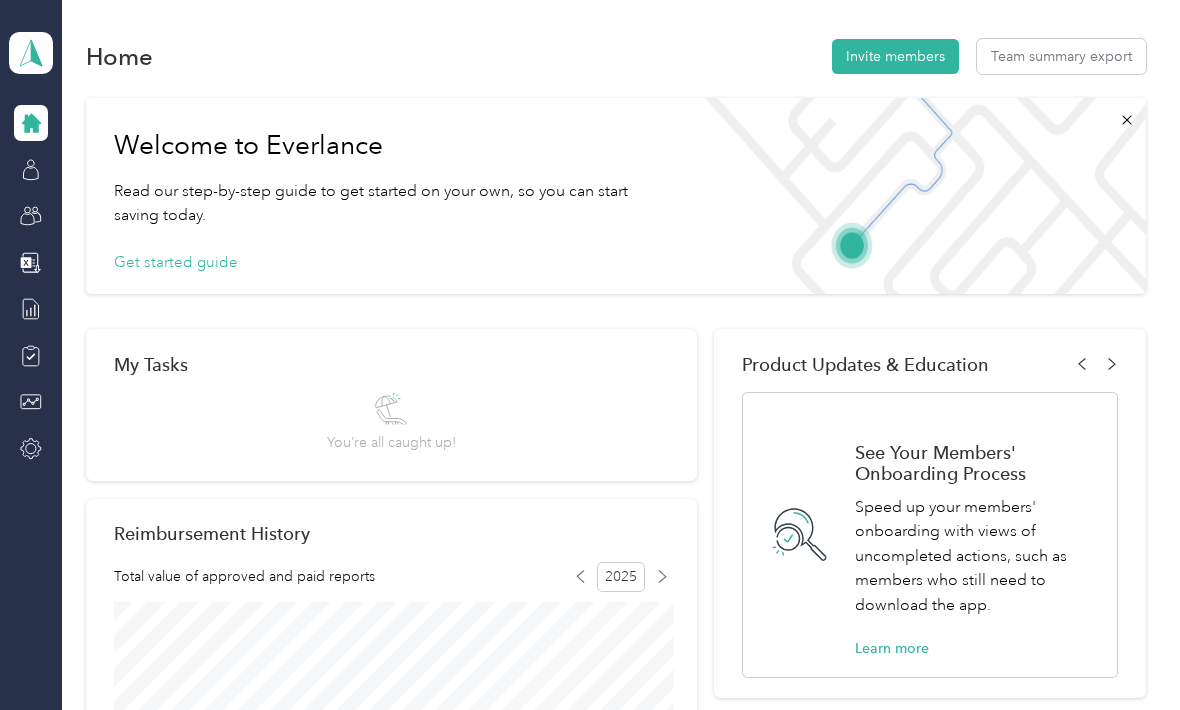 click on "You’re all caught up!" at bounding box center (391, 422) 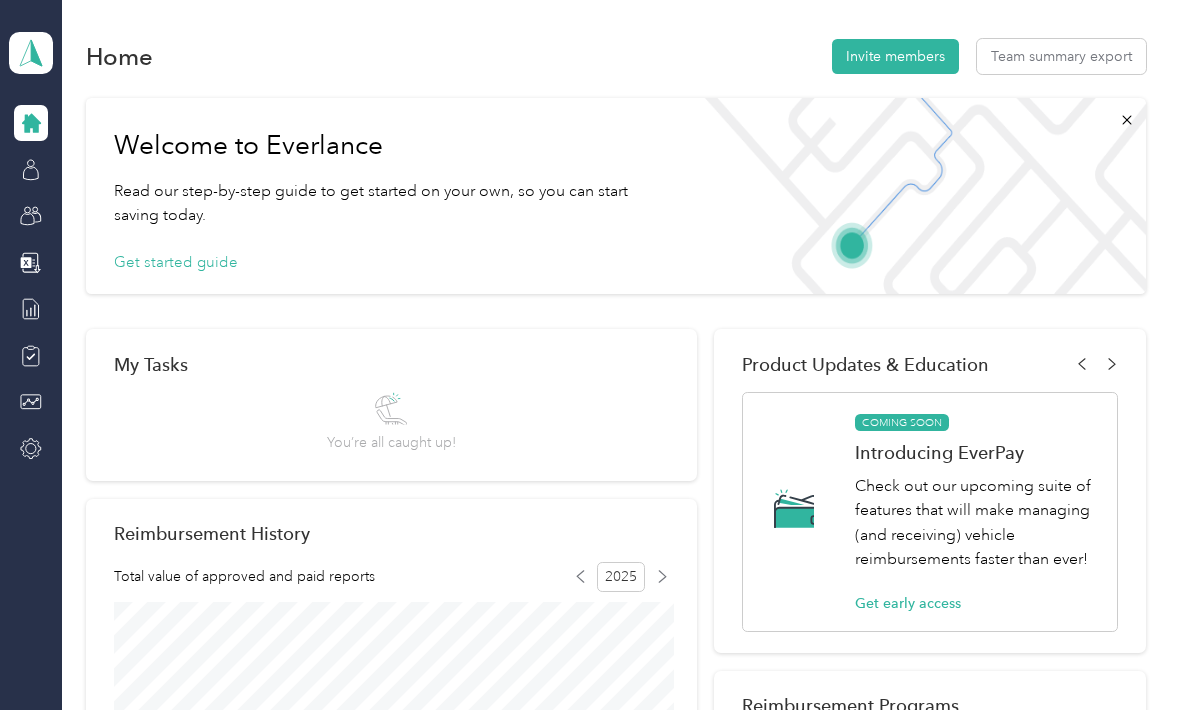 scroll, scrollTop: 0, scrollLeft: 0, axis: both 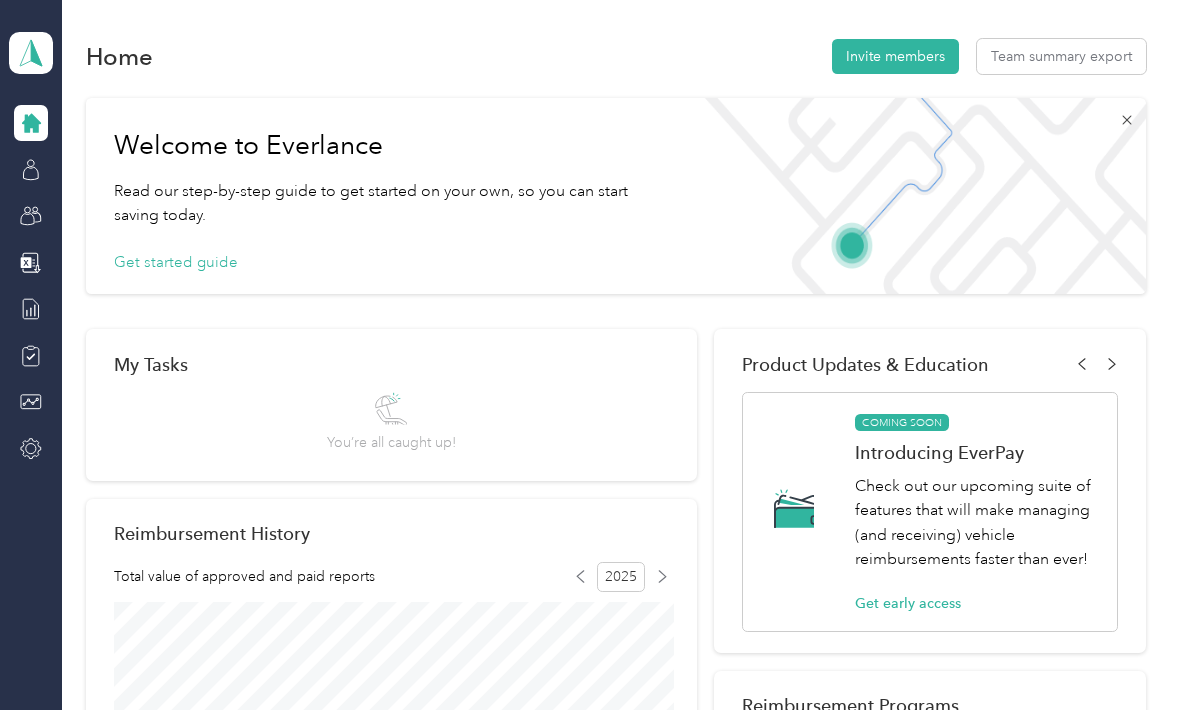 click 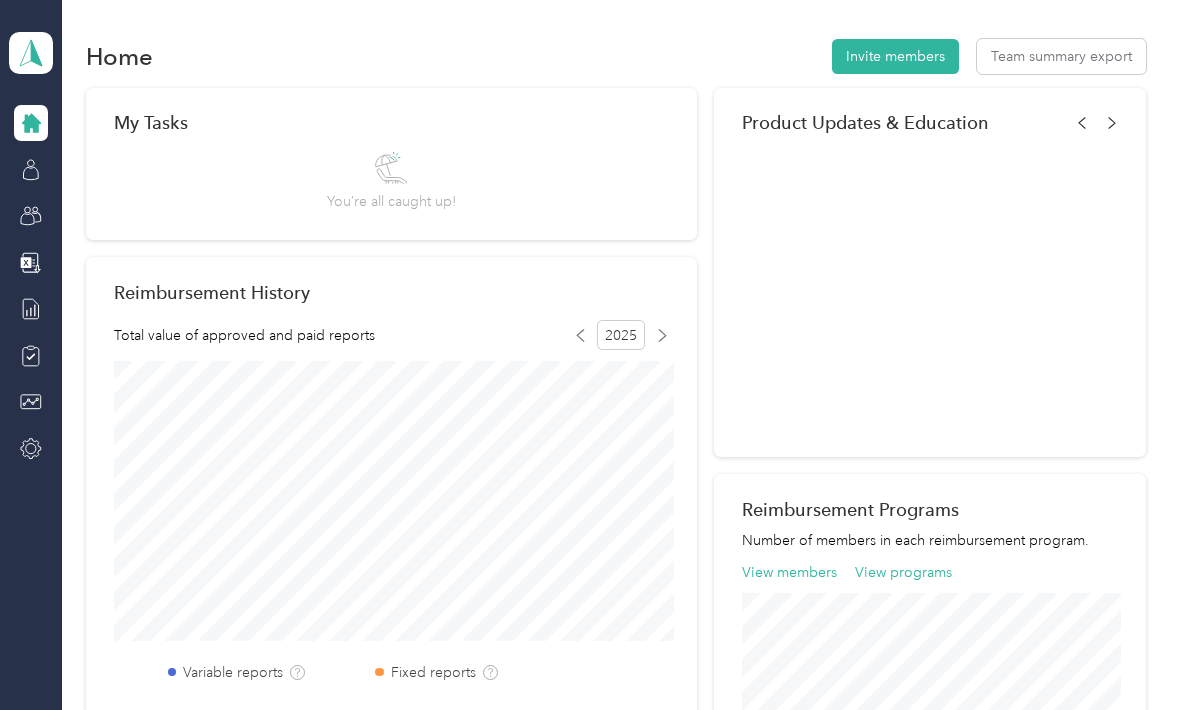 scroll, scrollTop: 0, scrollLeft: 0, axis: both 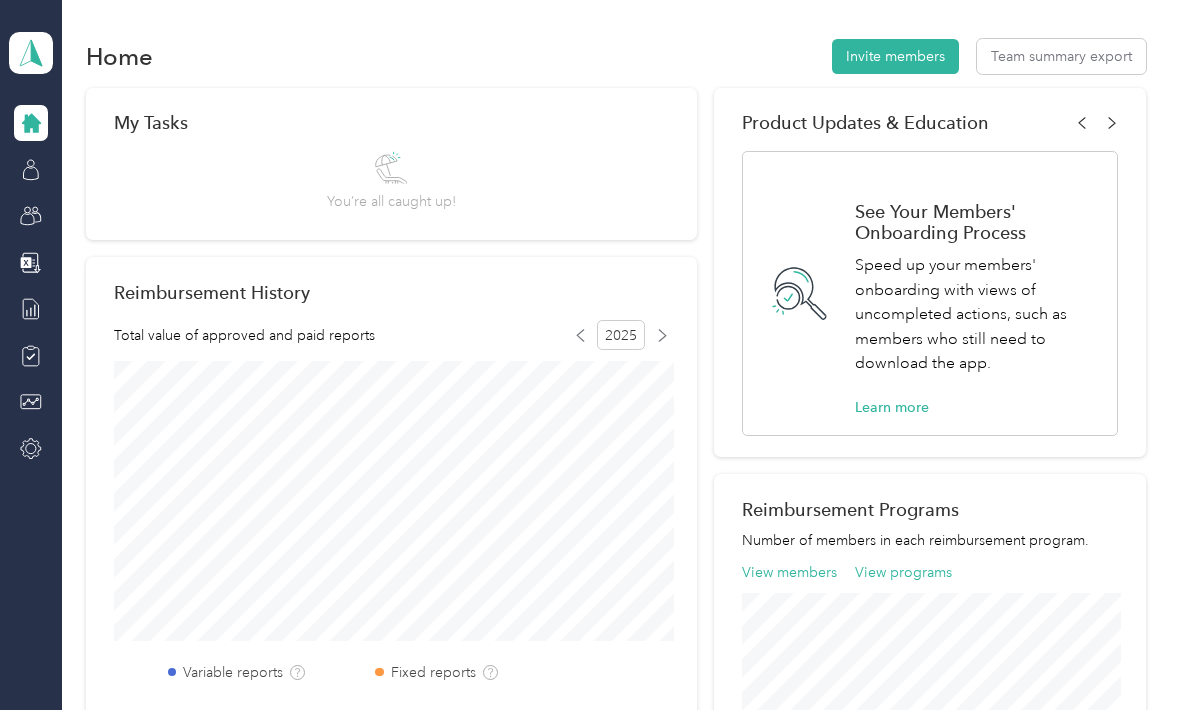 click 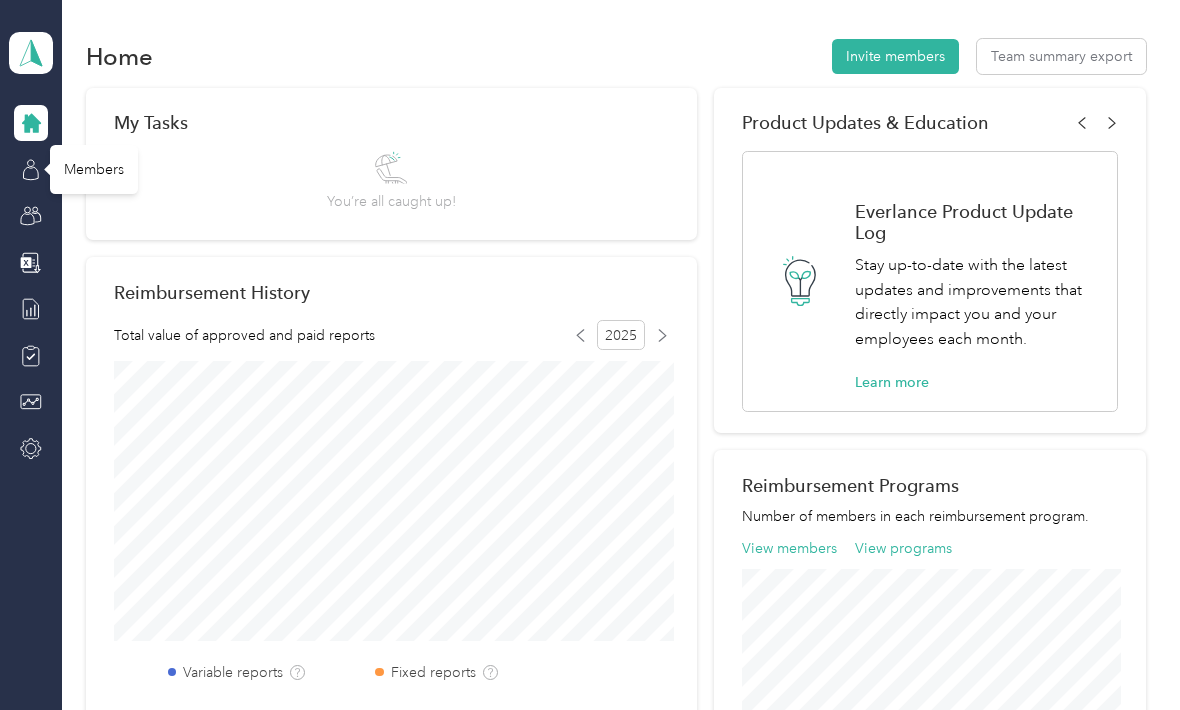 click on "Members" at bounding box center (94, 169) 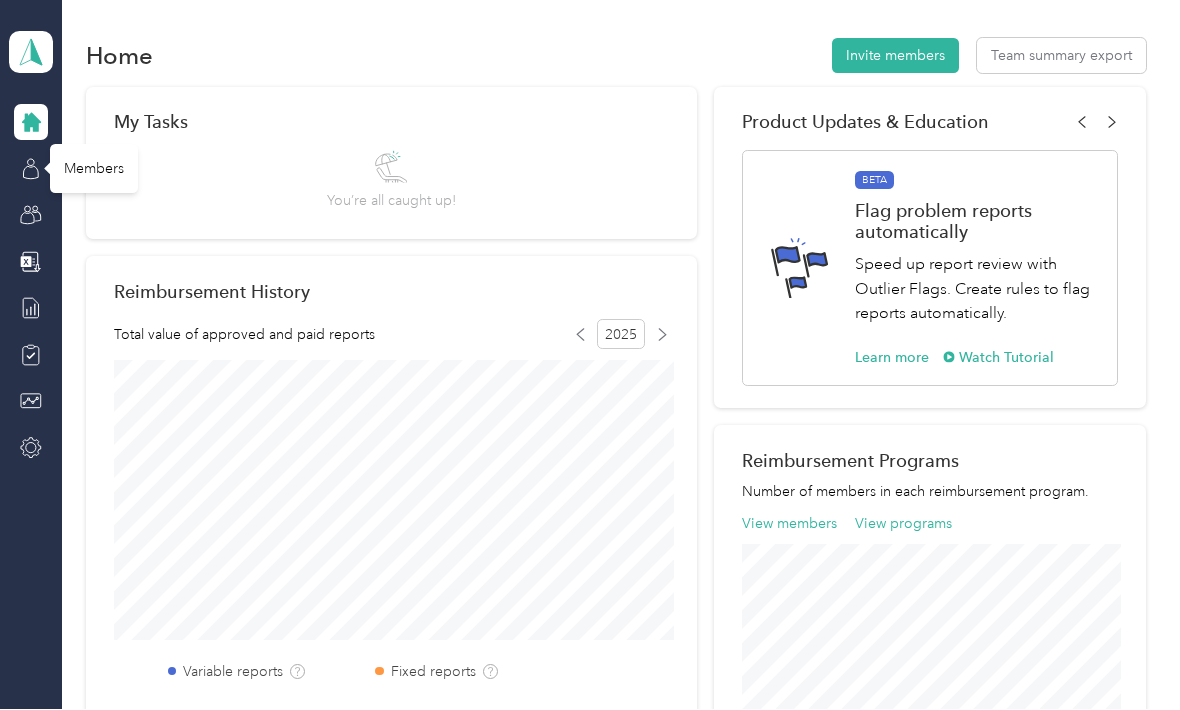 scroll, scrollTop: 66, scrollLeft: 0, axis: vertical 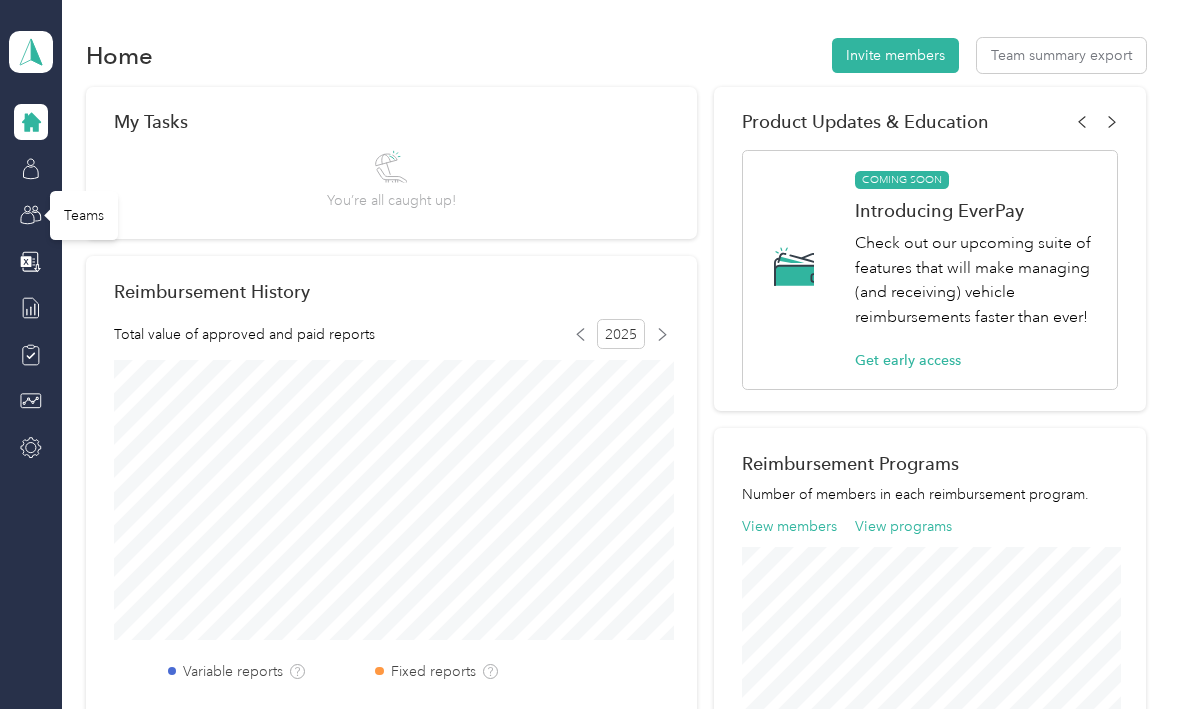 click on "Teams" at bounding box center [84, 216] 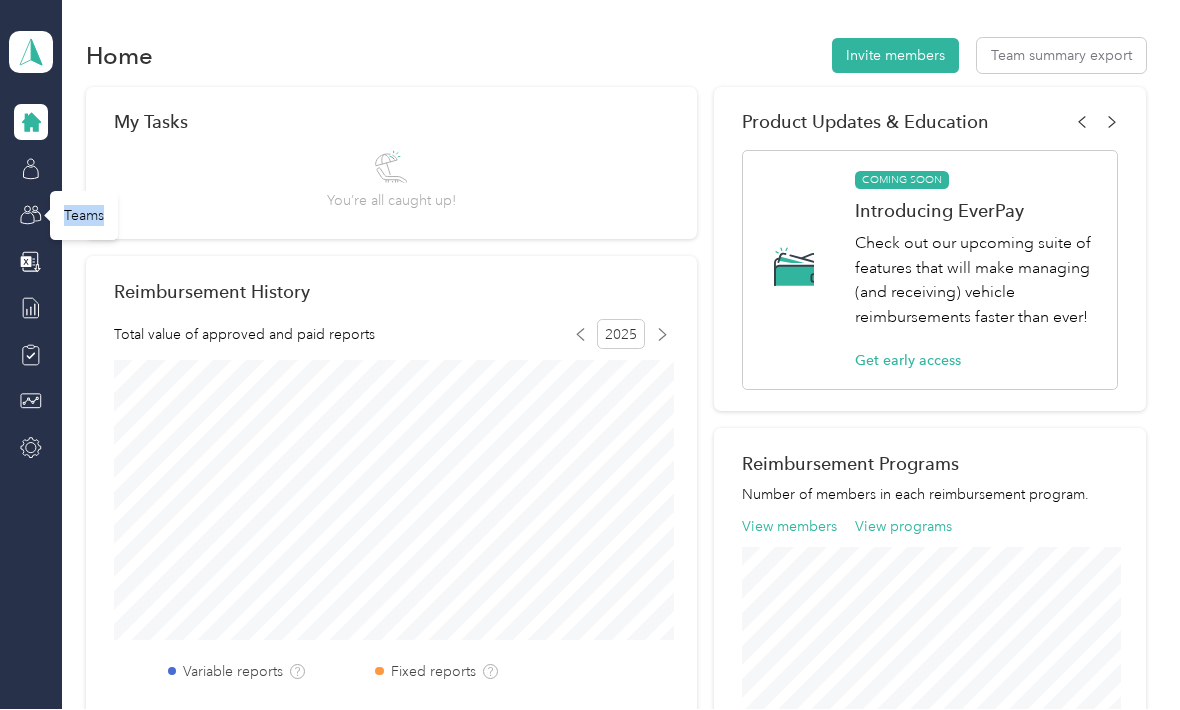click on "Teams" at bounding box center [84, 216] 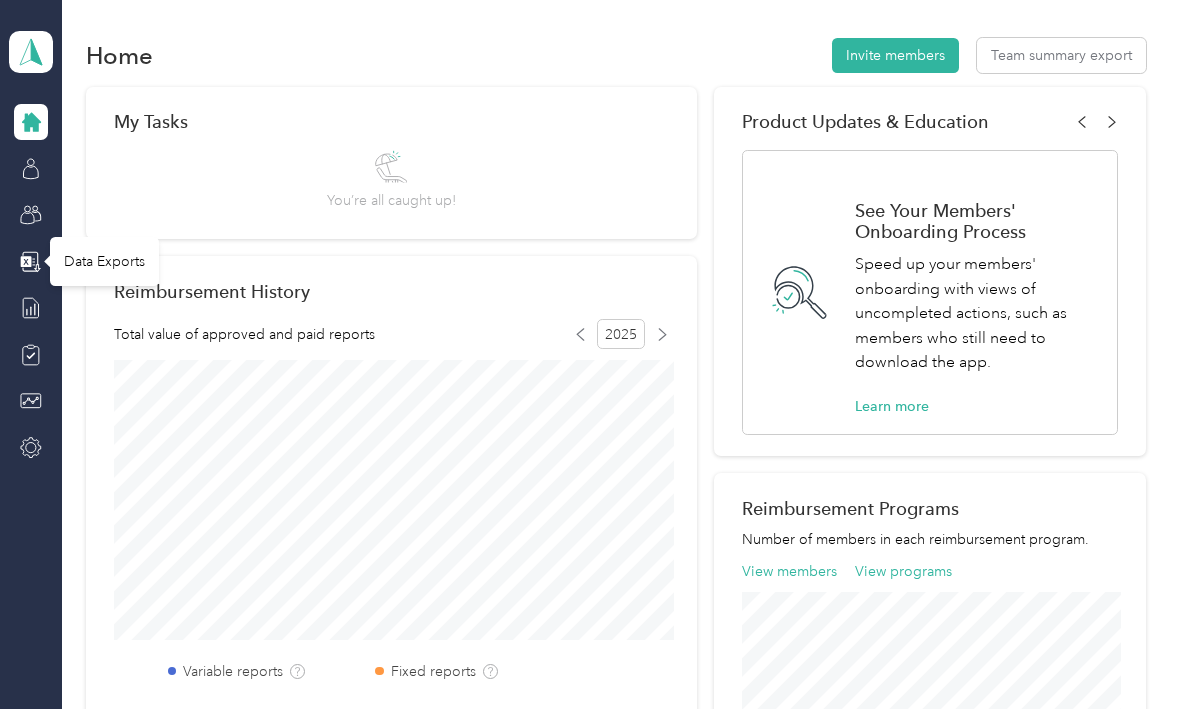 click on "Data Exports" at bounding box center [104, 262] 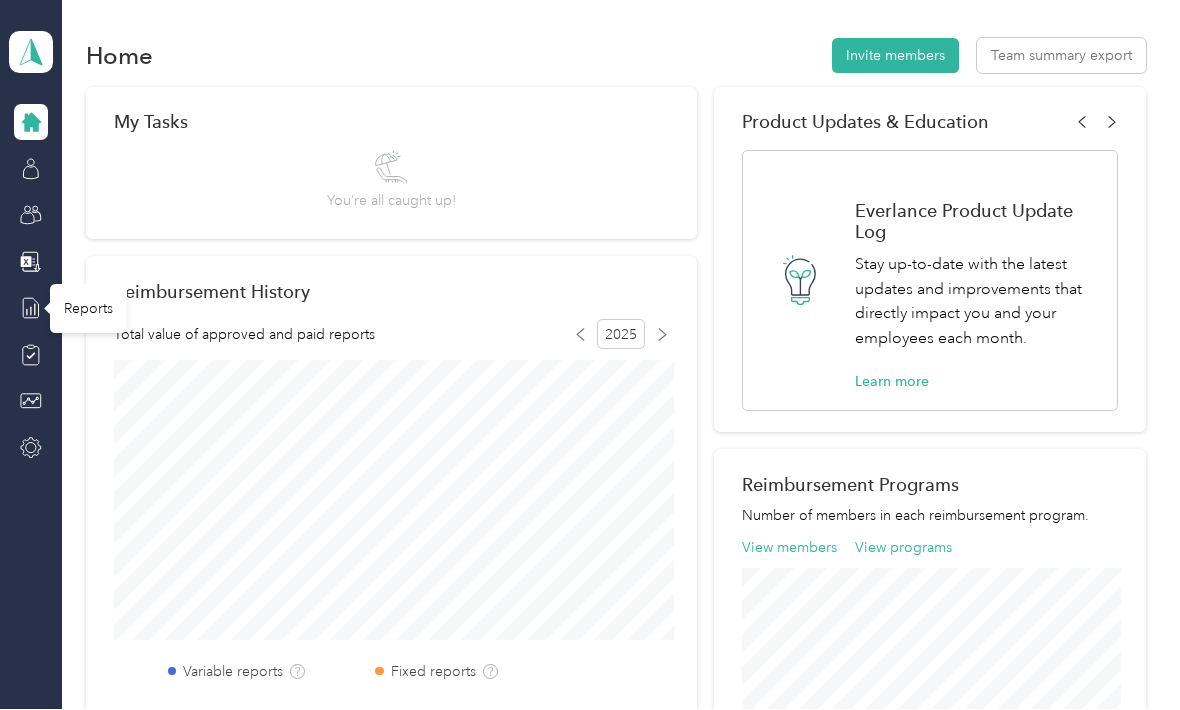 click on "Reports" at bounding box center [88, 309] 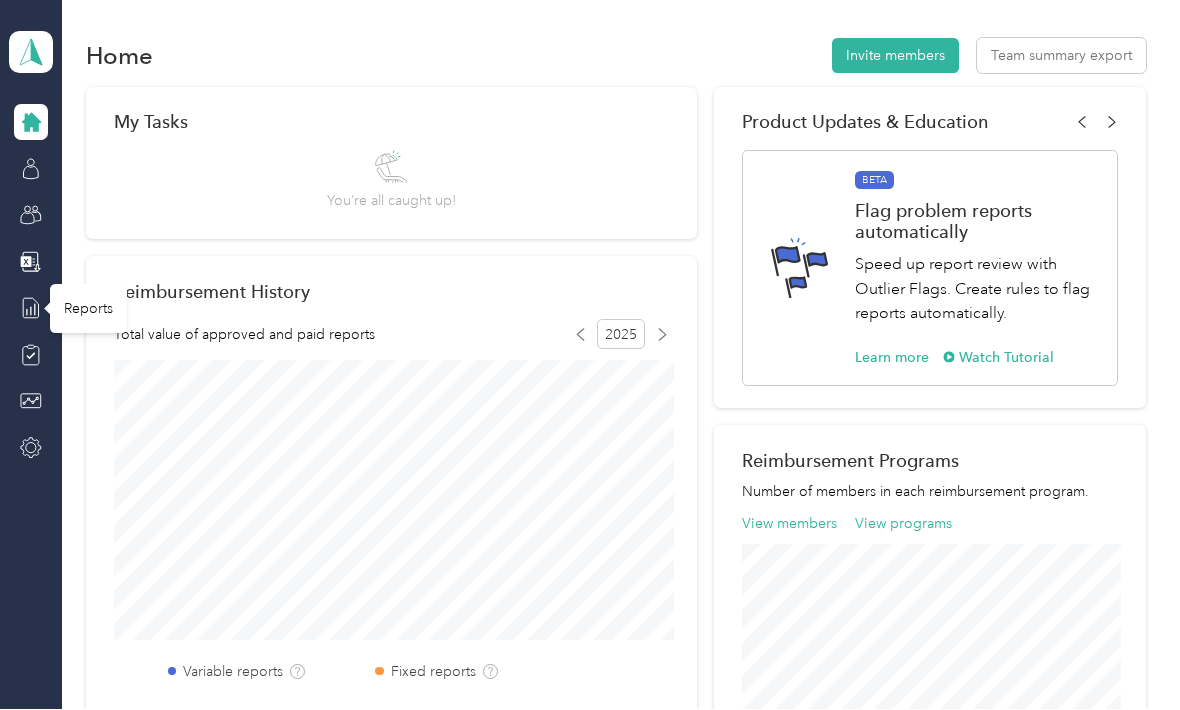 click on "Reports" at bounding box center [88, 309] 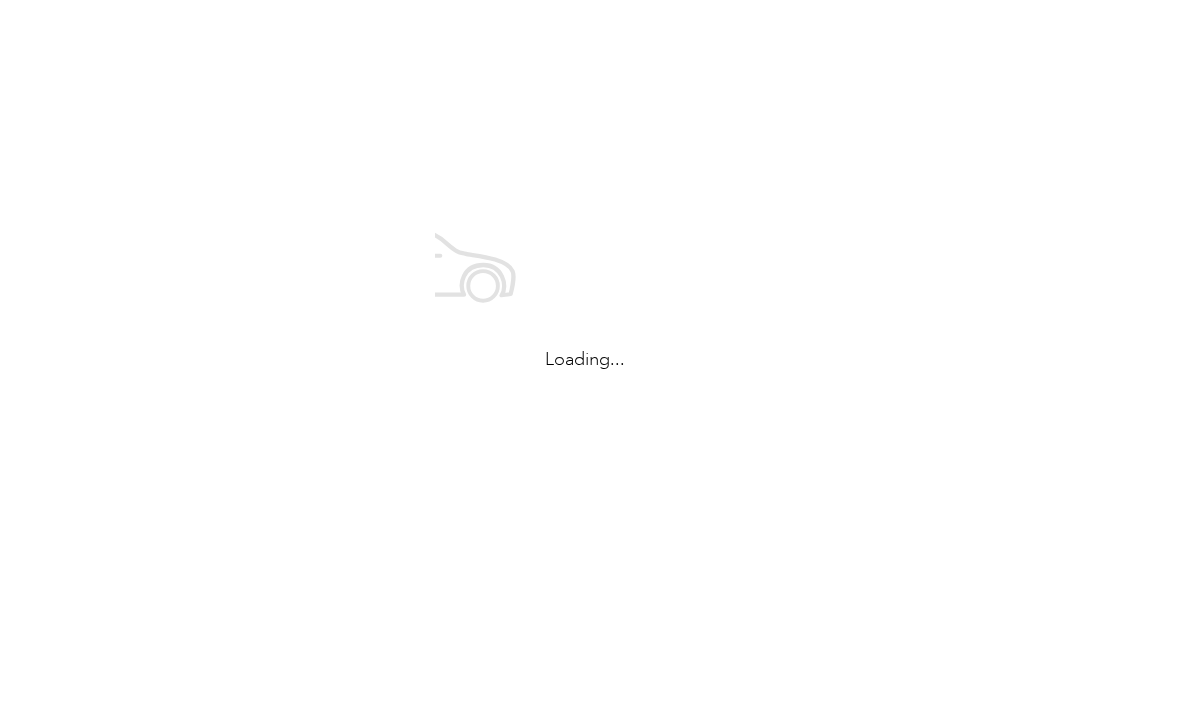 scroll, scrollTop: 0, scrollLeft: 0, axis: both 